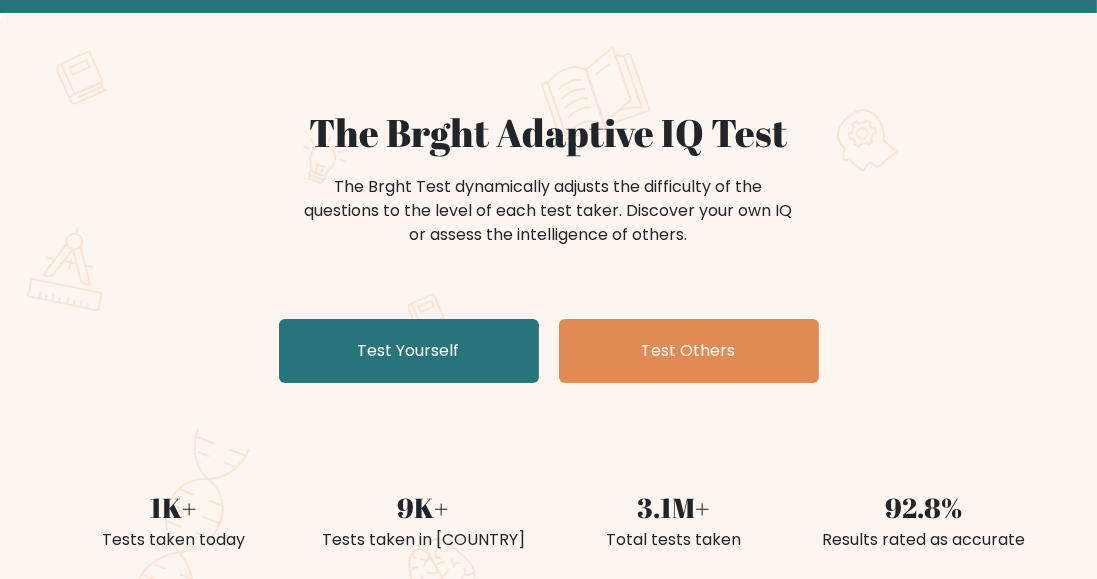 scroll, scrollTop: 135, scrollLeft: 0, axis: vertical 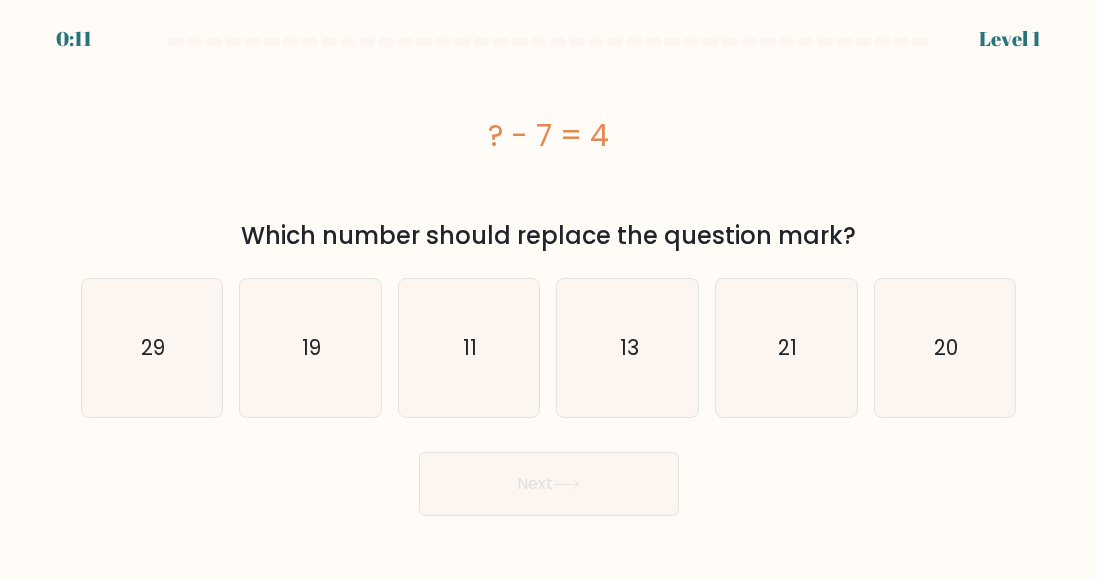 click on "21" at bounding box center (786, 348) 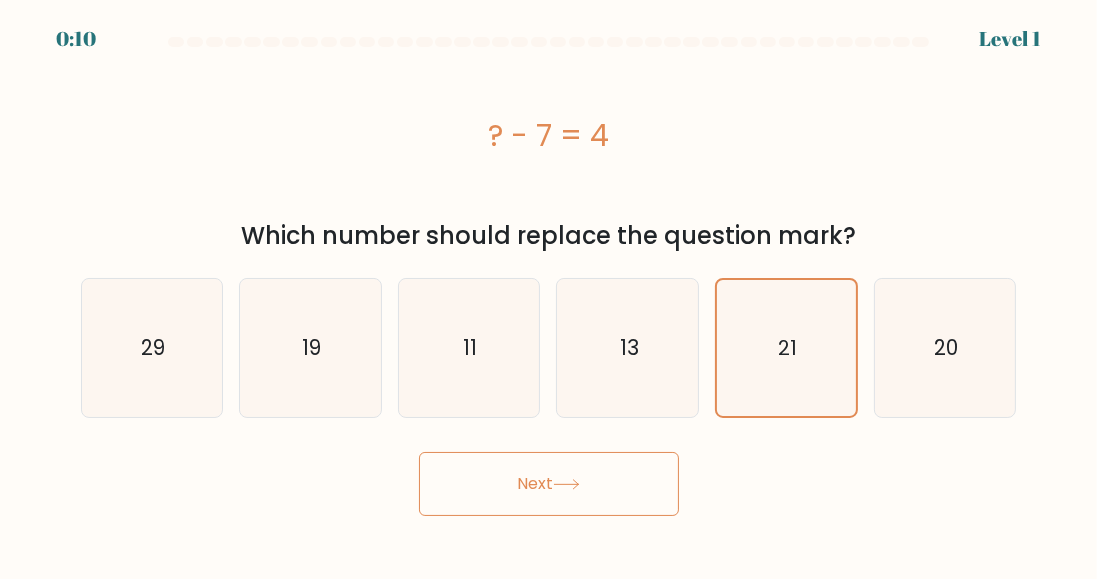 click on "13" at bounding box center (628, 348) 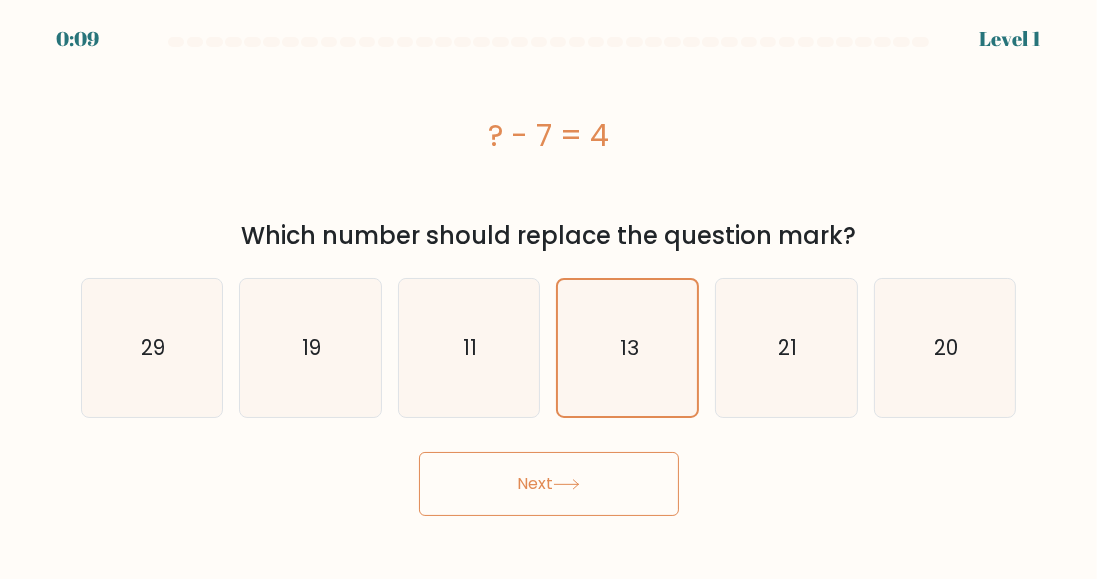 click on "11" at bounding box center [469, 348] 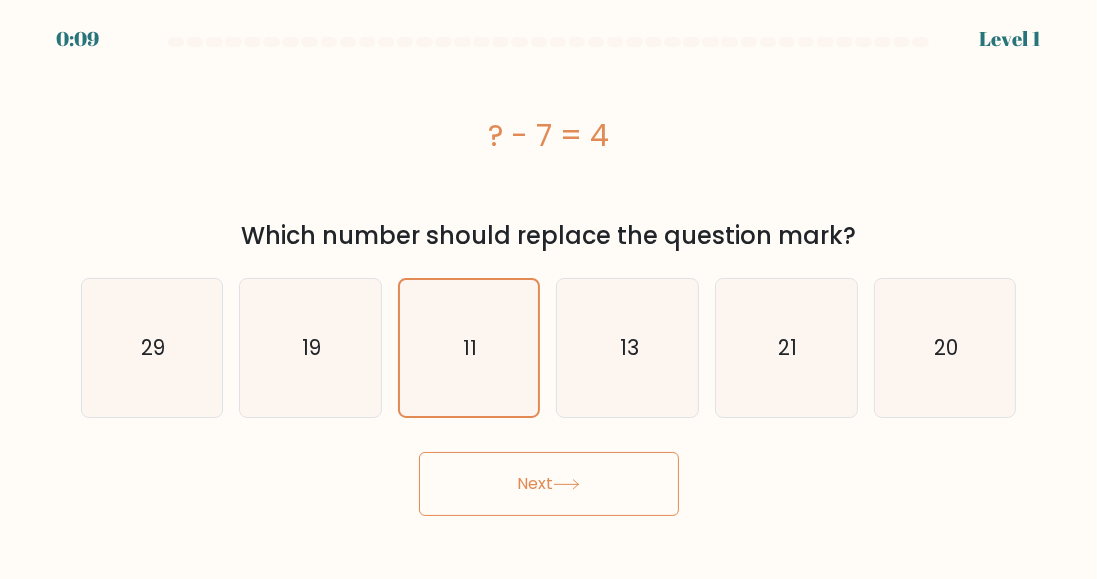 click on "13" at bounding box center [628, 348] 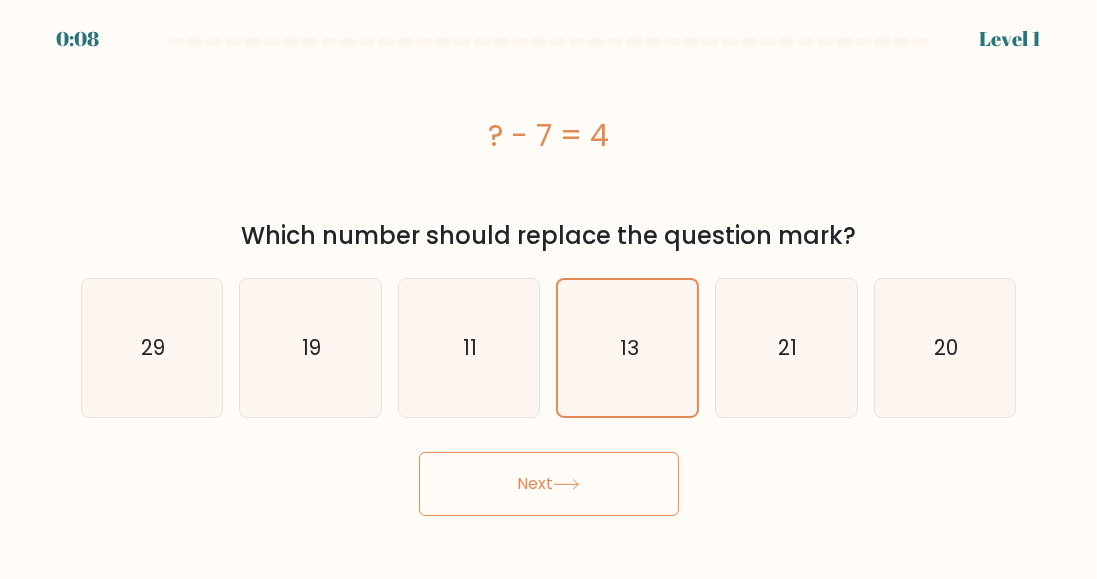 click on "Next" at bounding box center (549, 484) 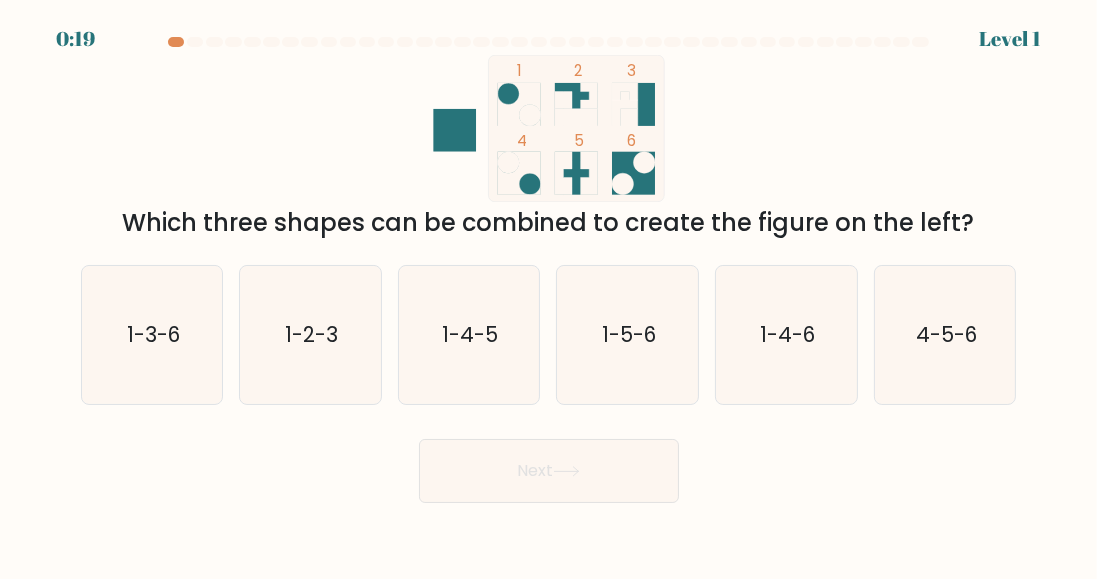 click on "1-5-6" at bounding box center [628, 335] 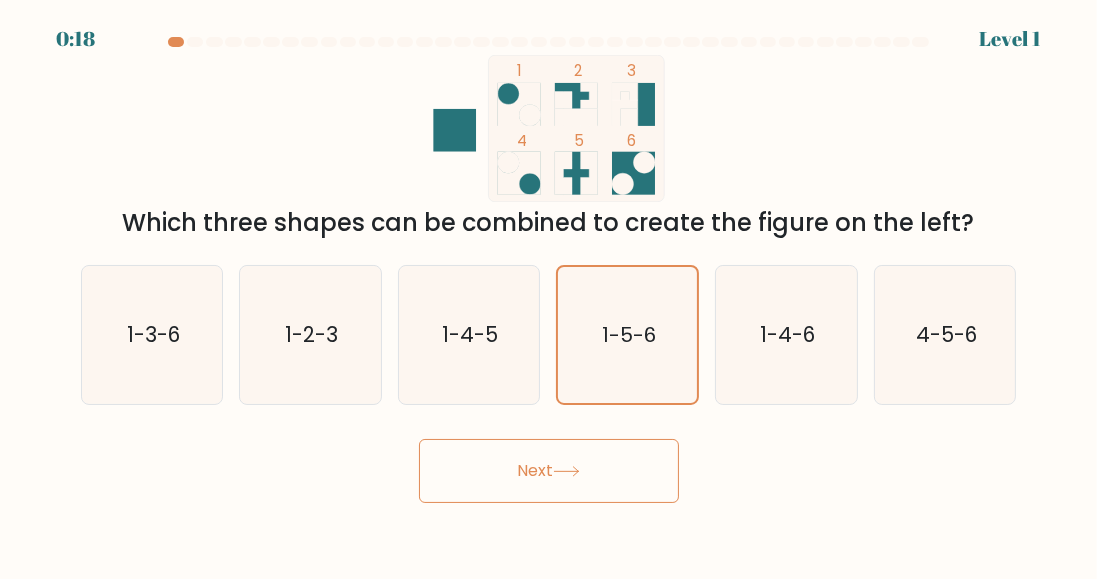 click on "Next" at bounding box center (549, 471) 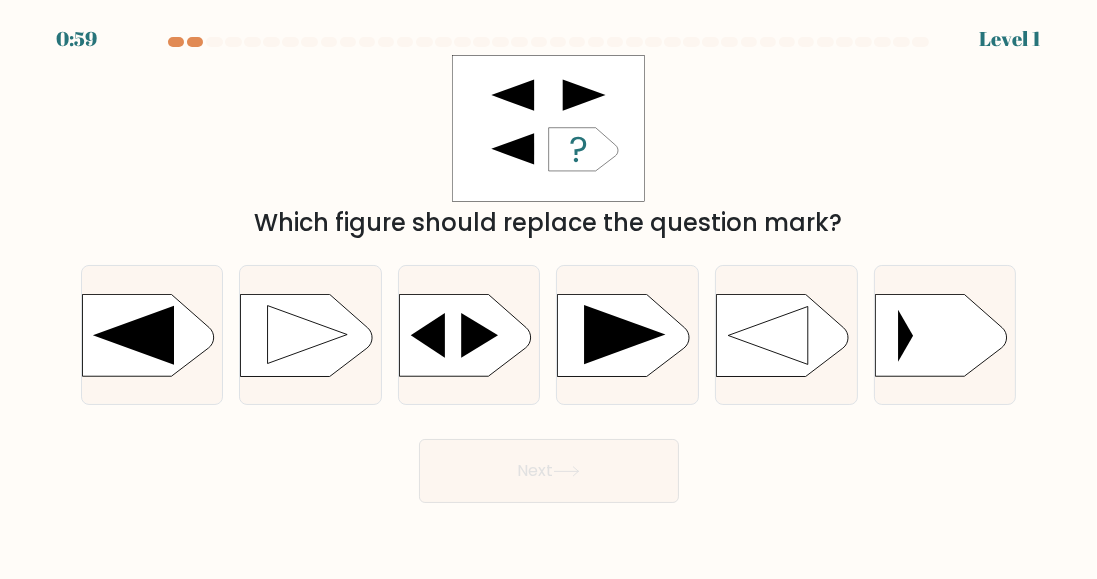 click at bounding box center [626, 334] 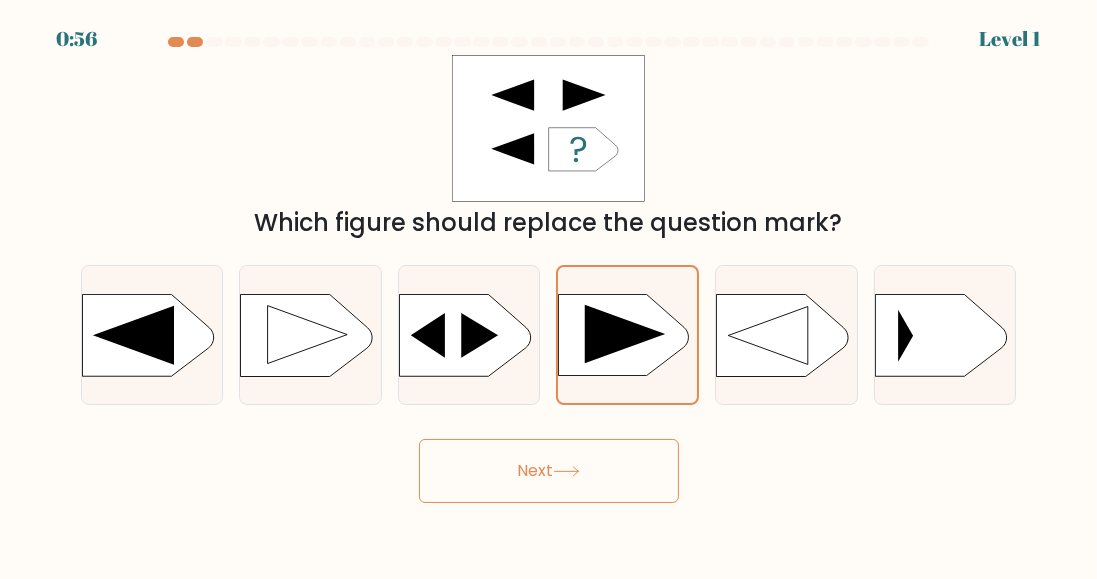 click on "Next" at bounding box center [549, 471] 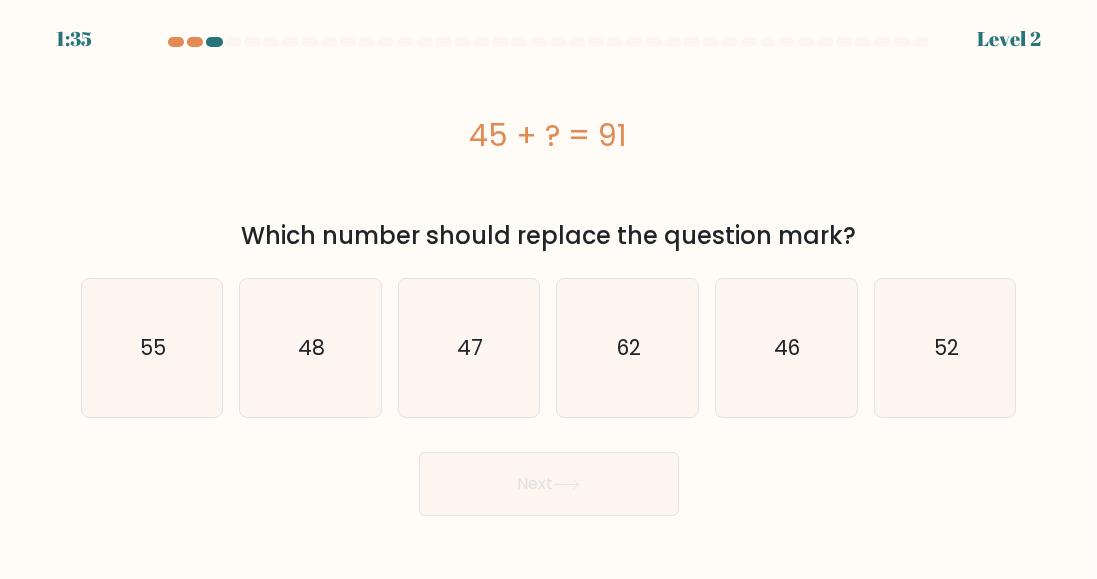 click on "46" at bounding box center (786, 348) 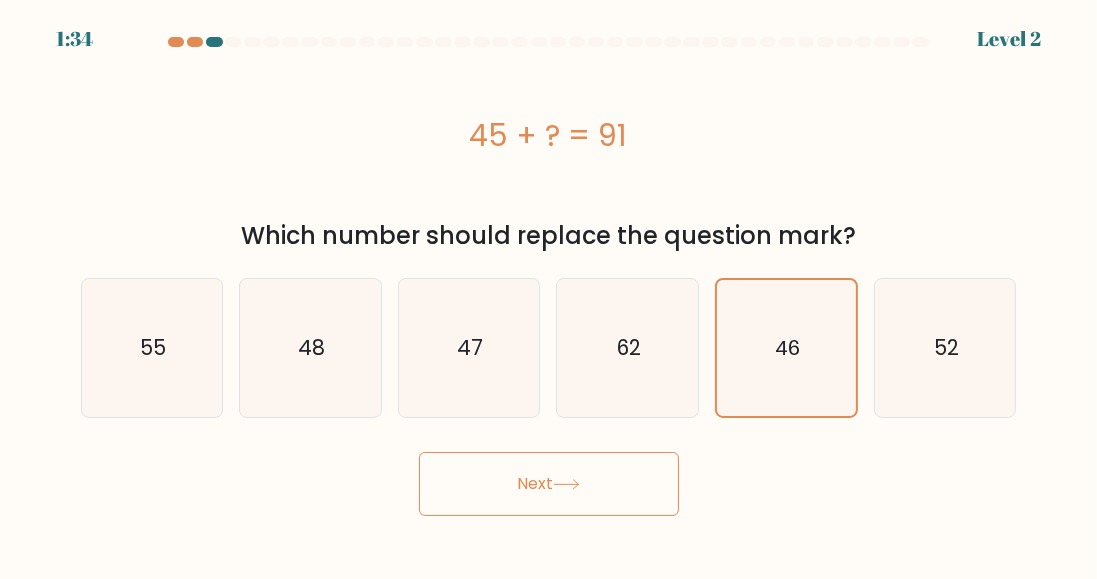 click on "Next" at bounding box center [549, 484] 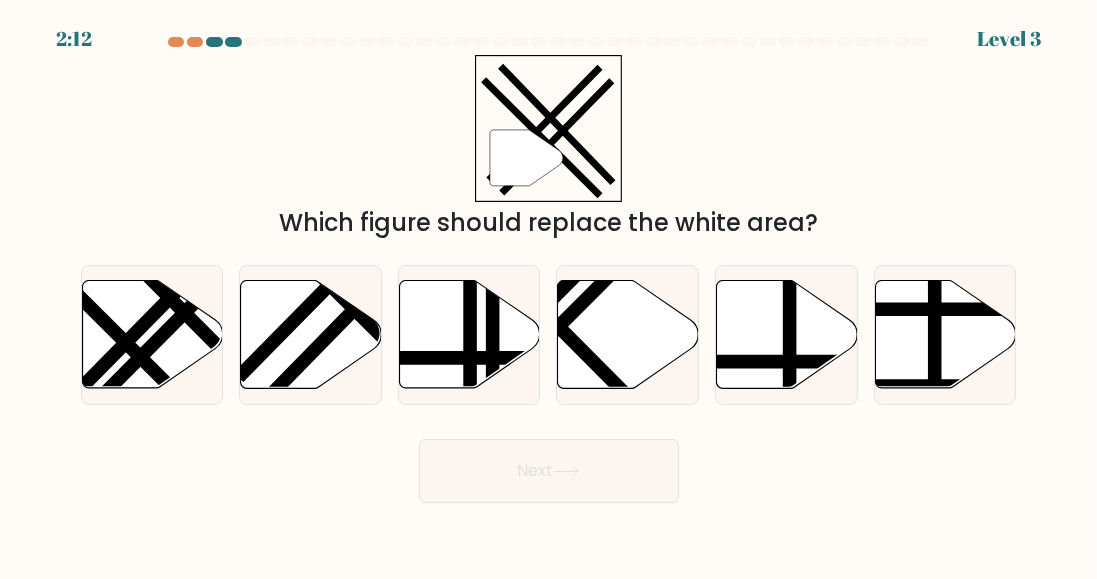 click at bounding box center (346, 269) 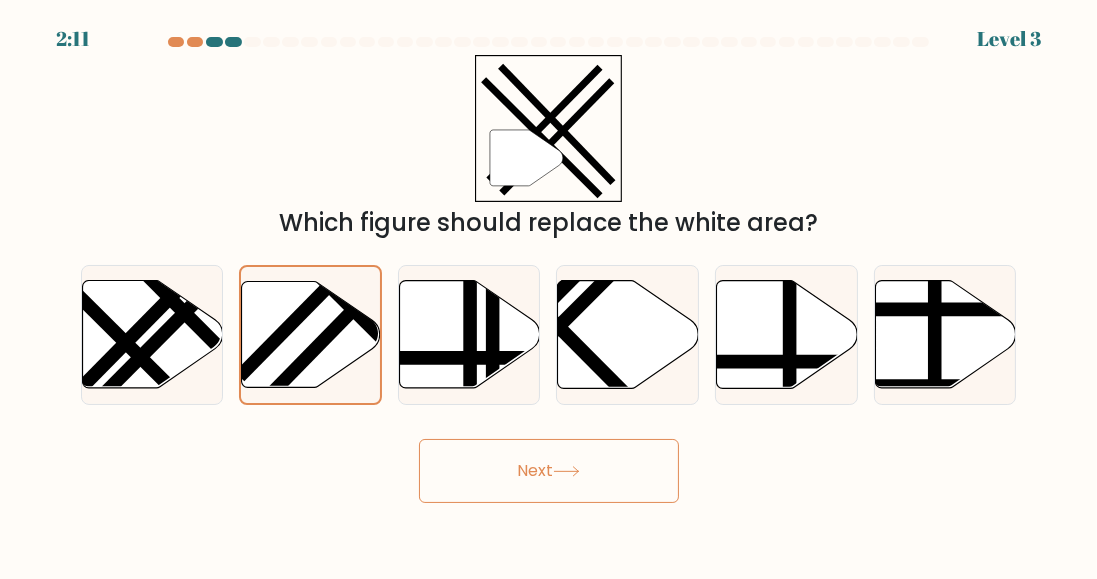 click on "Next" at bounding box center (549, 471) 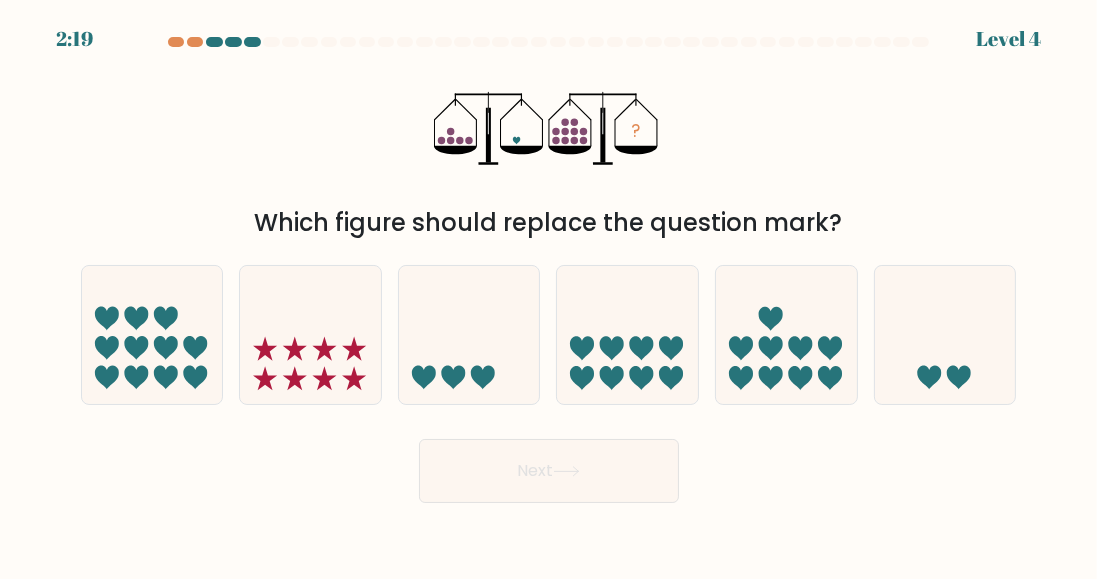 click at bounding box center (771, 378) 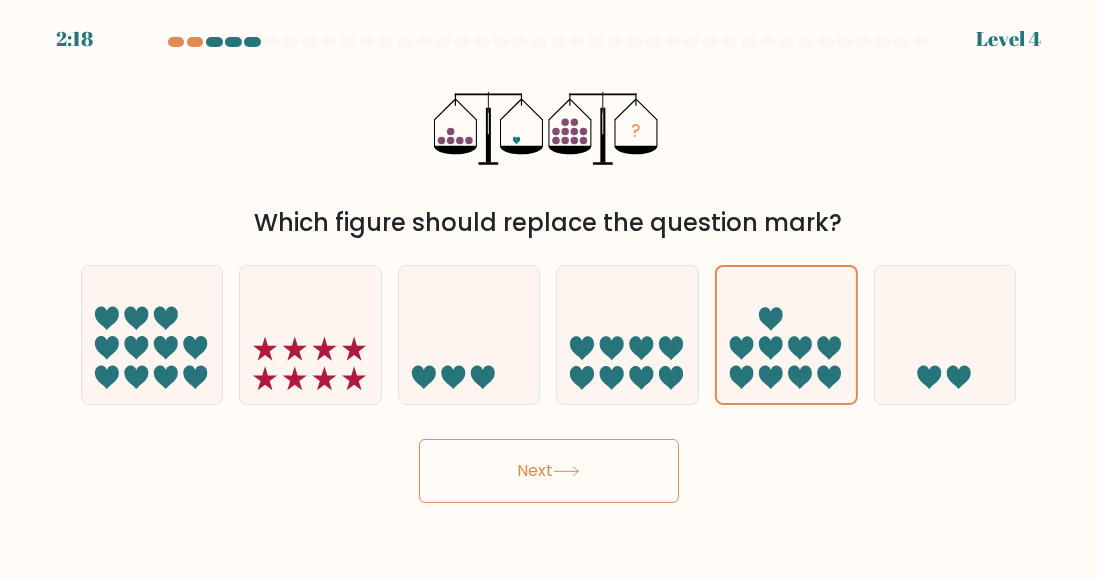 click on "Next" at bounding box center (549, 471) 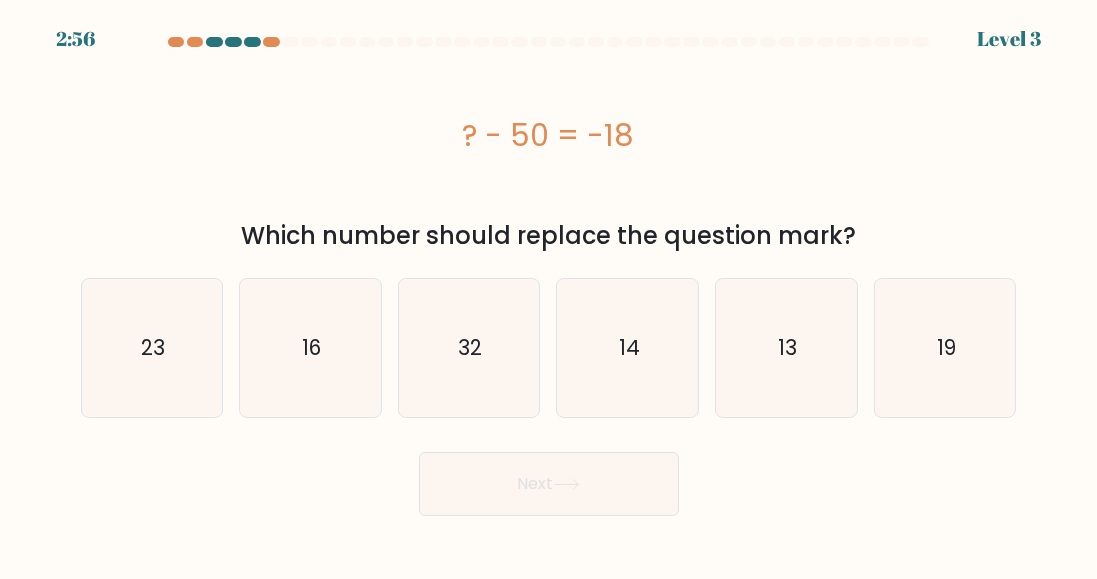click on "23" at bounding box center [152, 348] 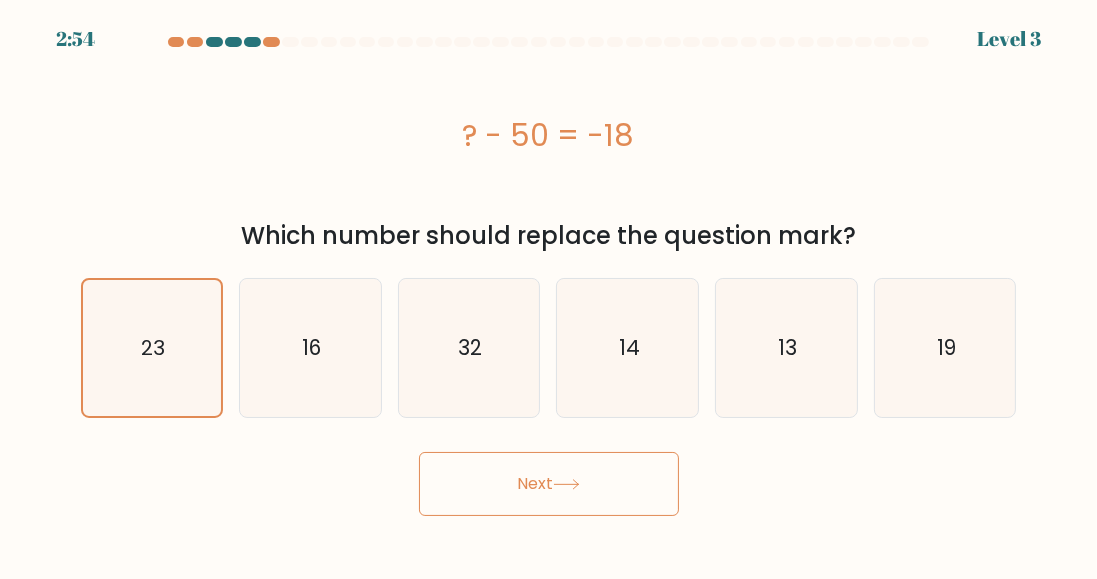 click on "16" at bounding box center [310, 348] 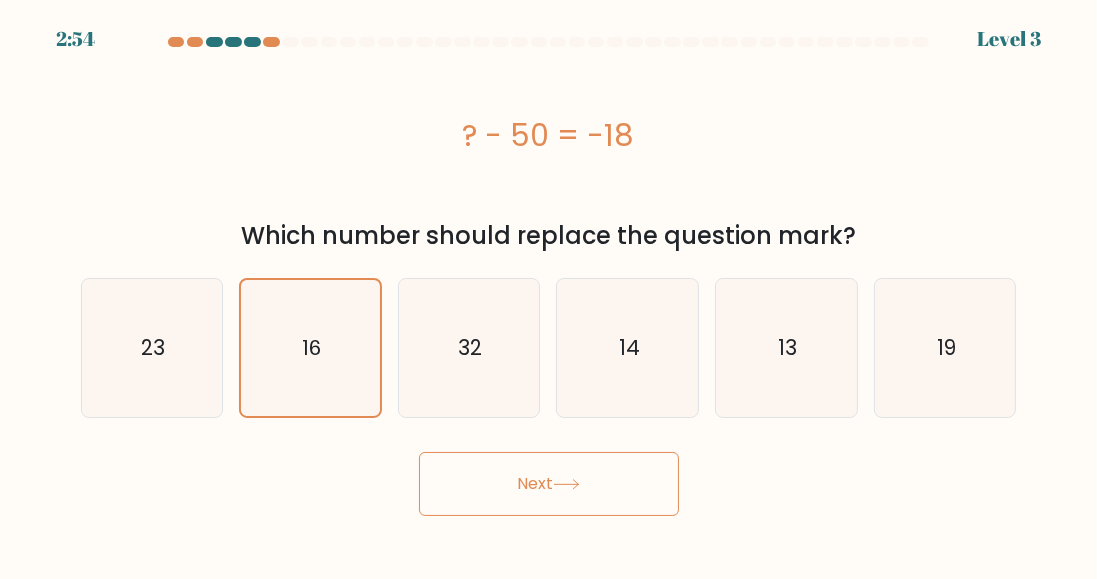 click on "32" at bounding box center [469, 348] 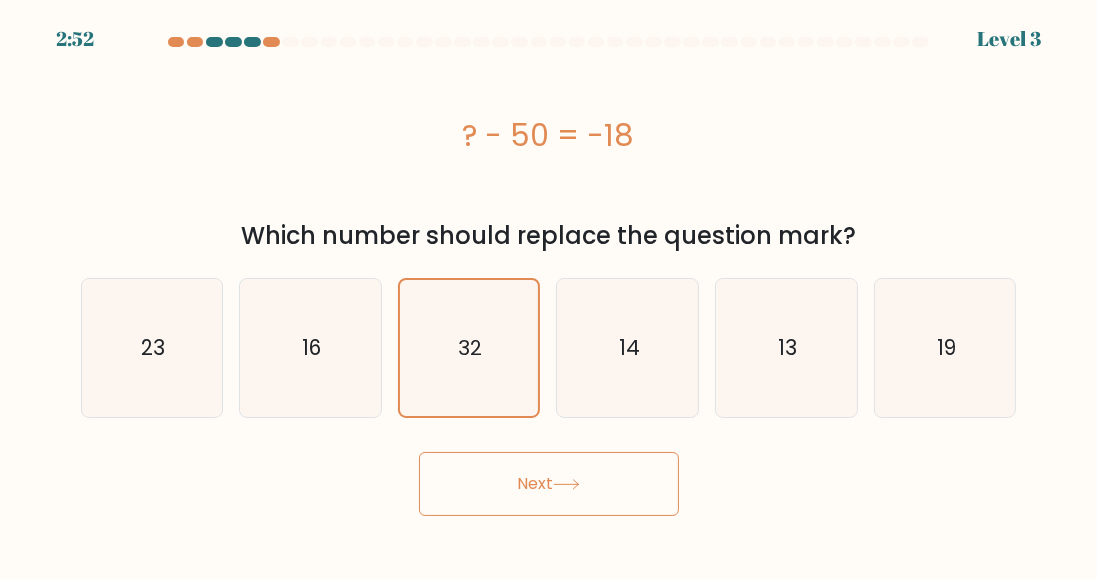 click on "5:82
Lorem 2
i." at bounding box center (548, 289) 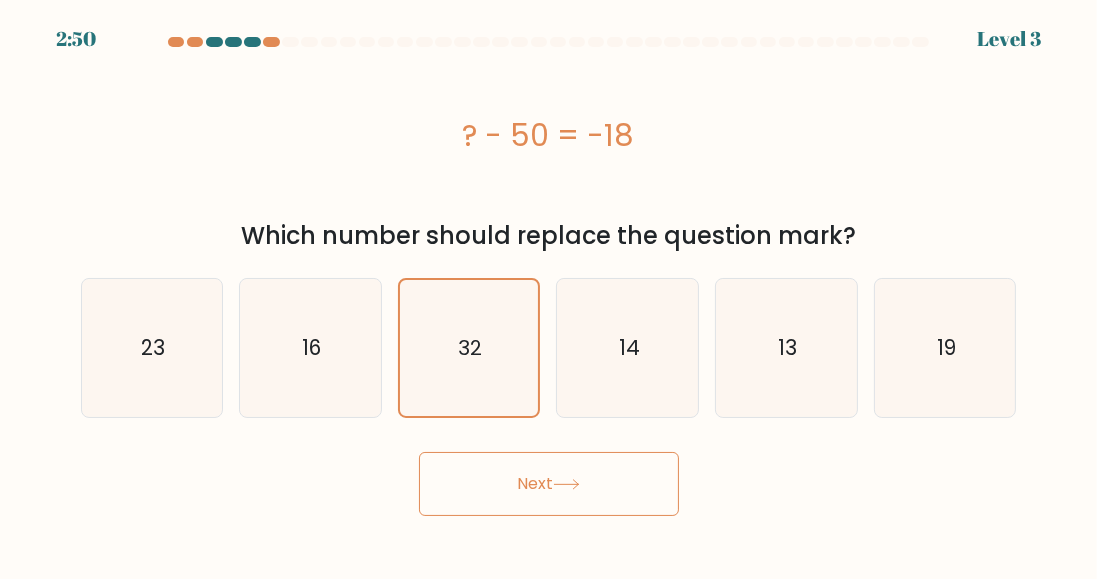 click on "Next" at bounding box center (549, 484) 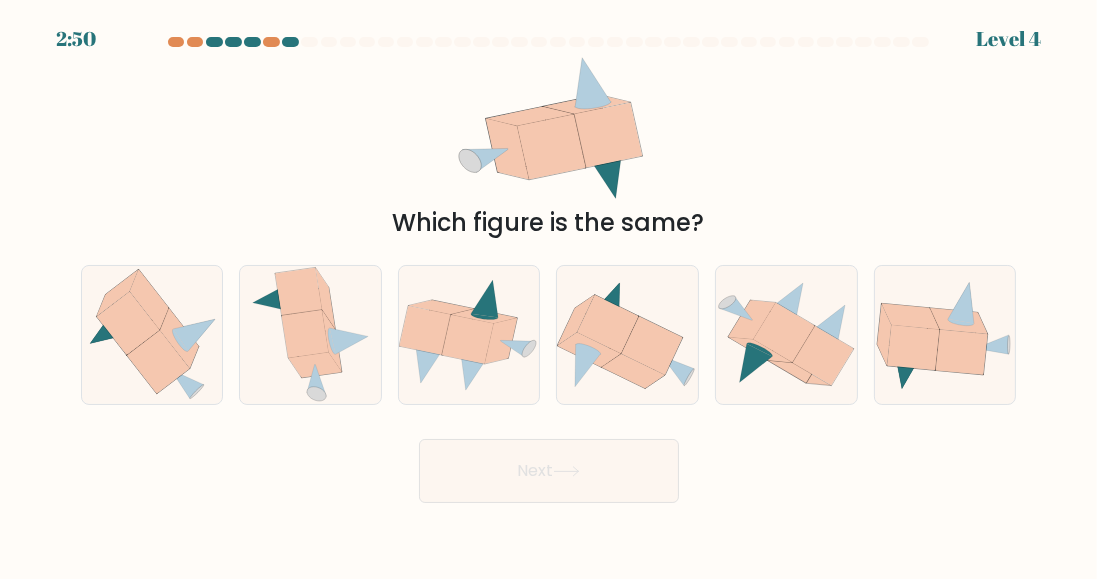 click on "Next" at bounding box center (549, 471) 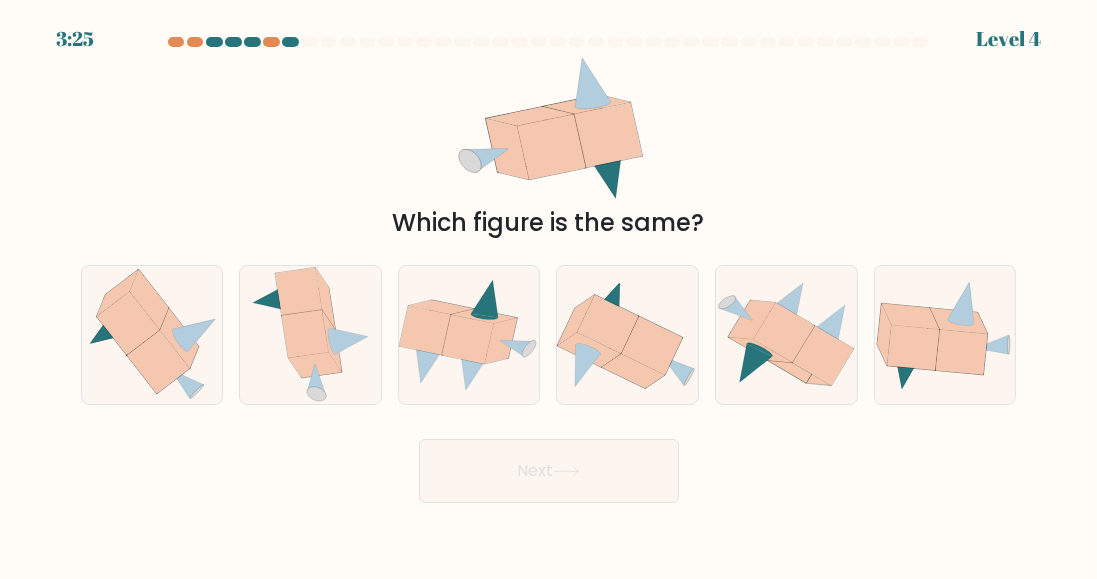 click at bounding box center [959, 321] 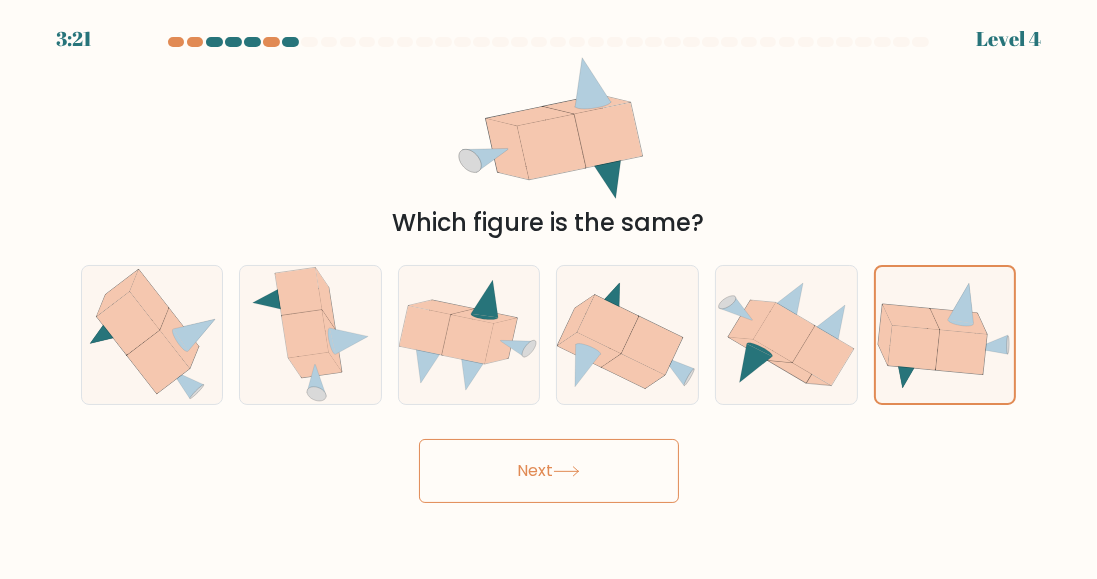 click at bounding box center (652, 345) 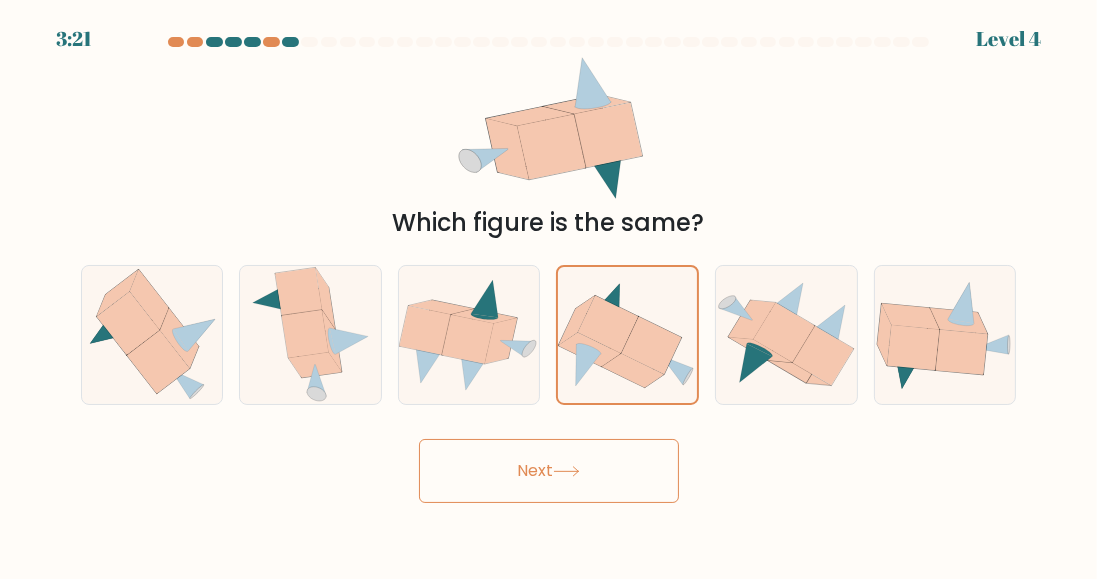 click on "Next" at bounding box center (549, 471) 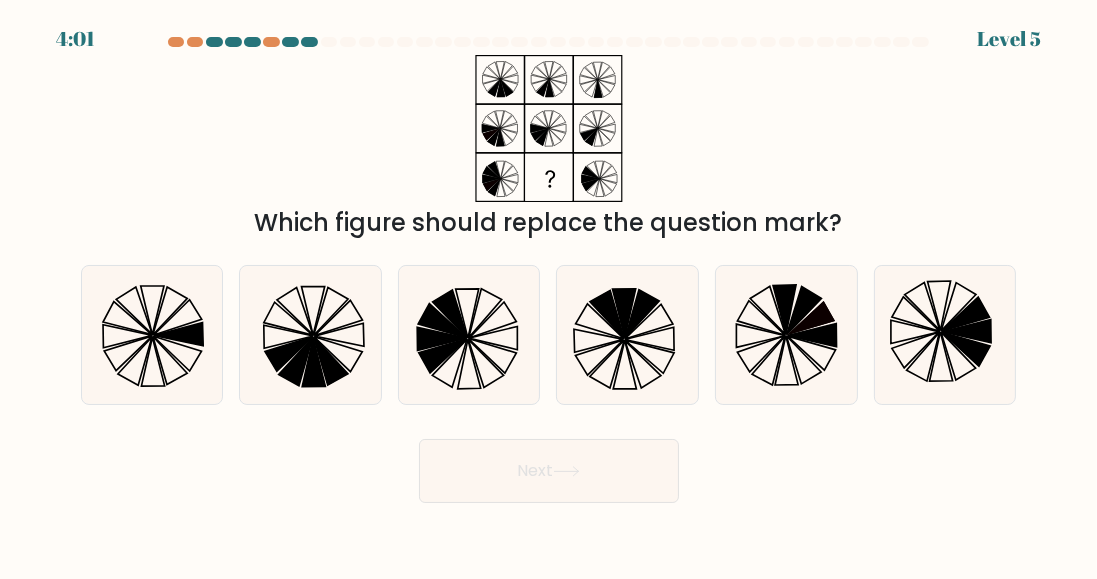 click at bounding box center (623, 313) 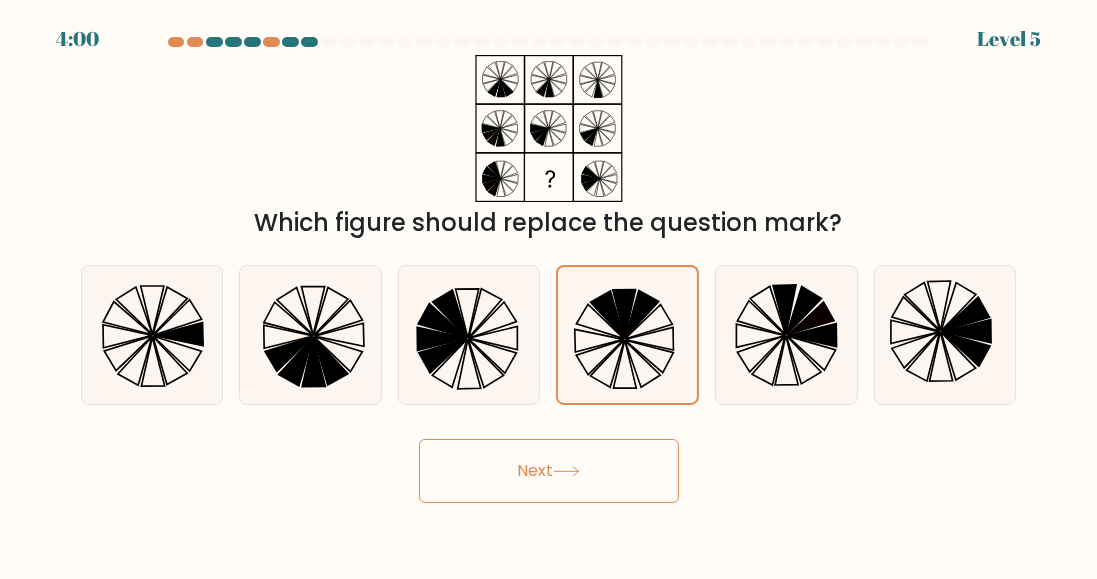 click on "Next" at bounding box center [549, 471] 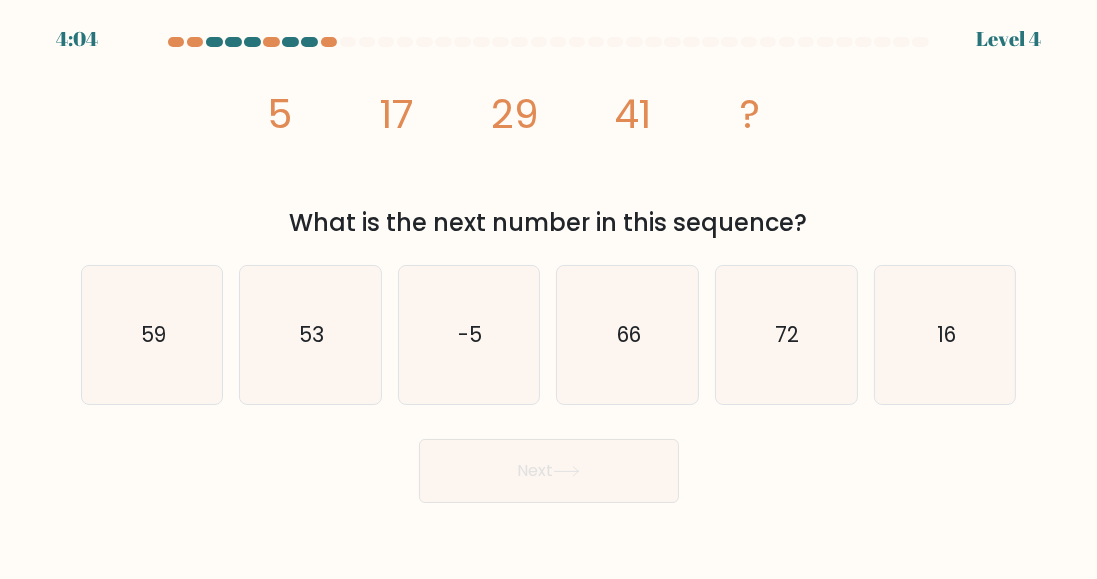 click on "53" at bounding box center [310, 335] 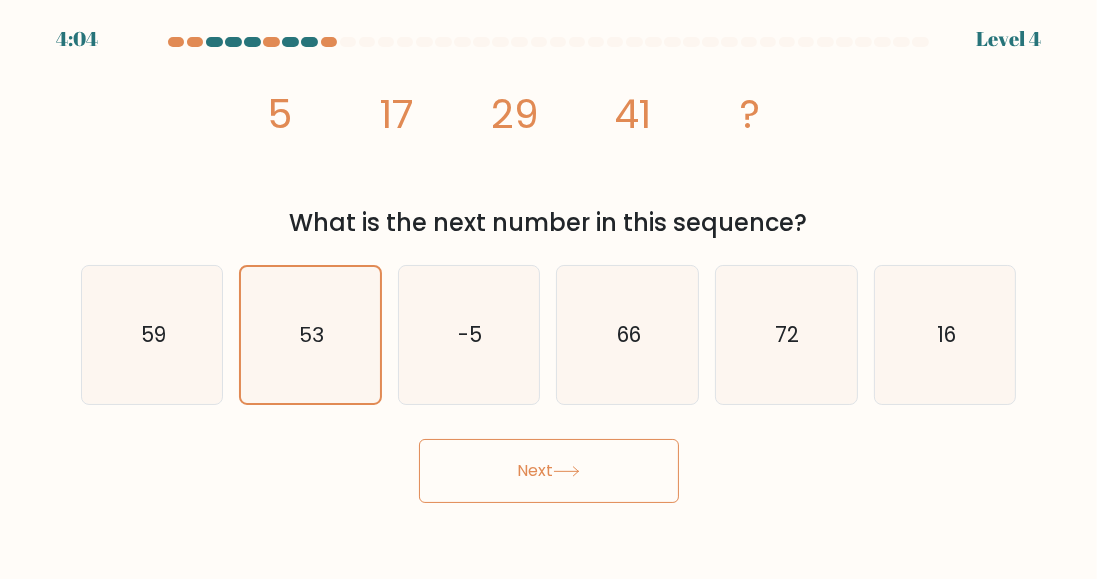click on "Next" at bounding box center (549, 471) 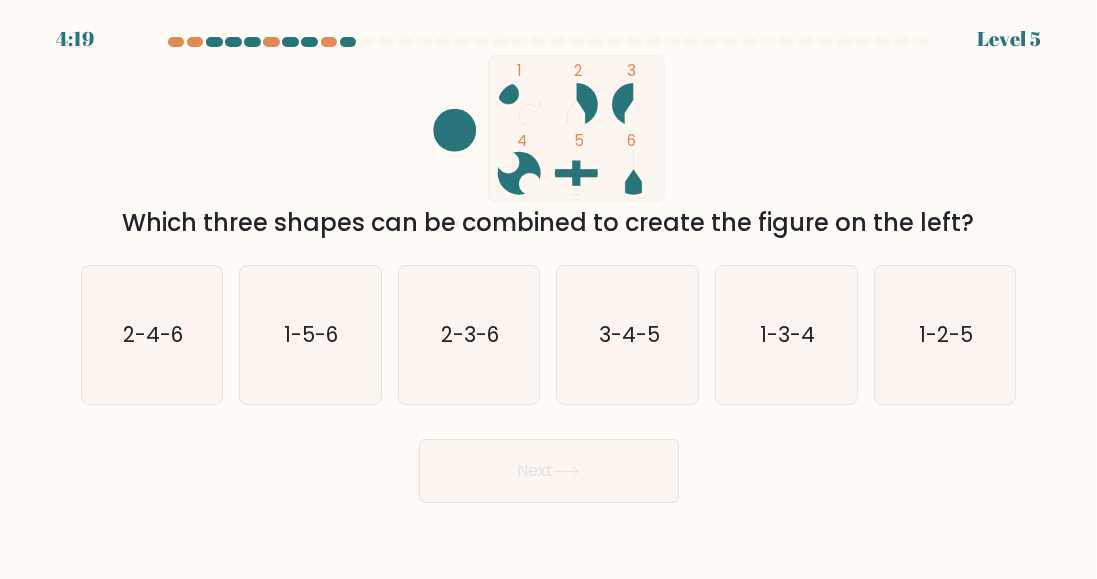 click on "2-3-6" at bounding box center (469, 335) 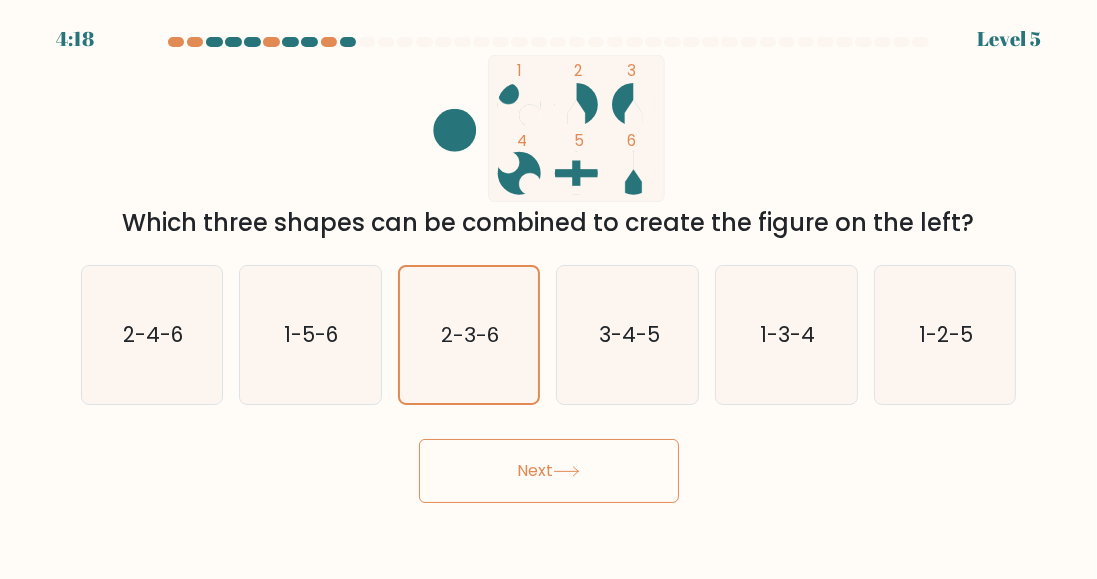 click on "Next" at bounding box center (549, 471) 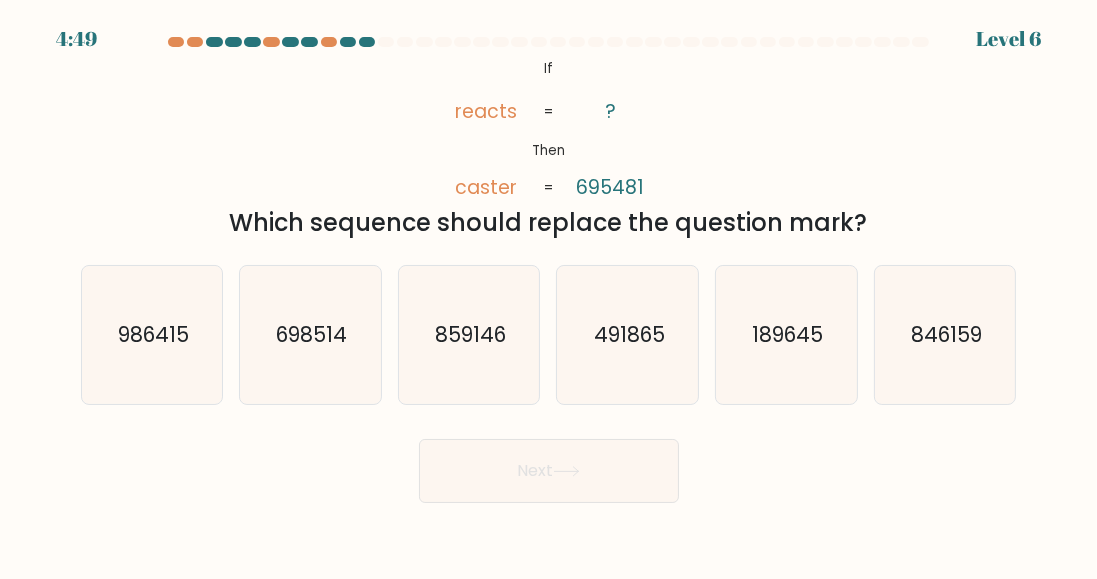 click on "859146" at bounding box center [470, 334] 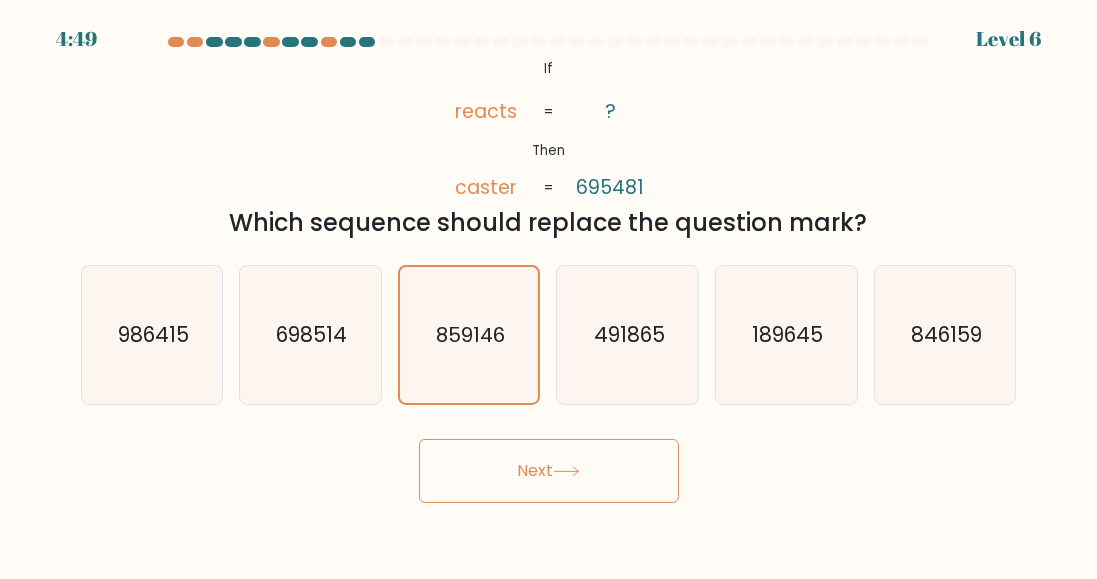 click on "Next" at bounding box center (549, 471) 